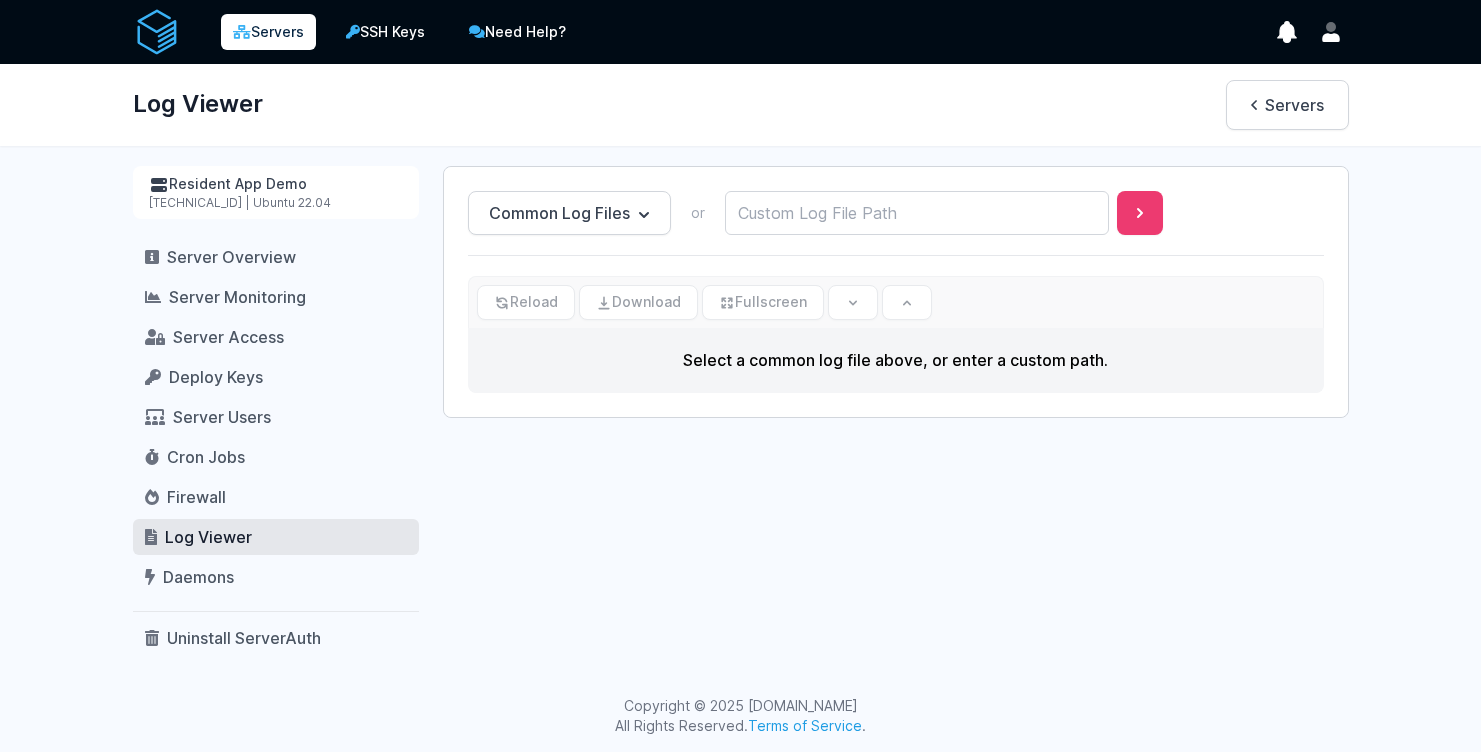 scroll, scrollTop: 0, scrollLeft: 0, axis: both 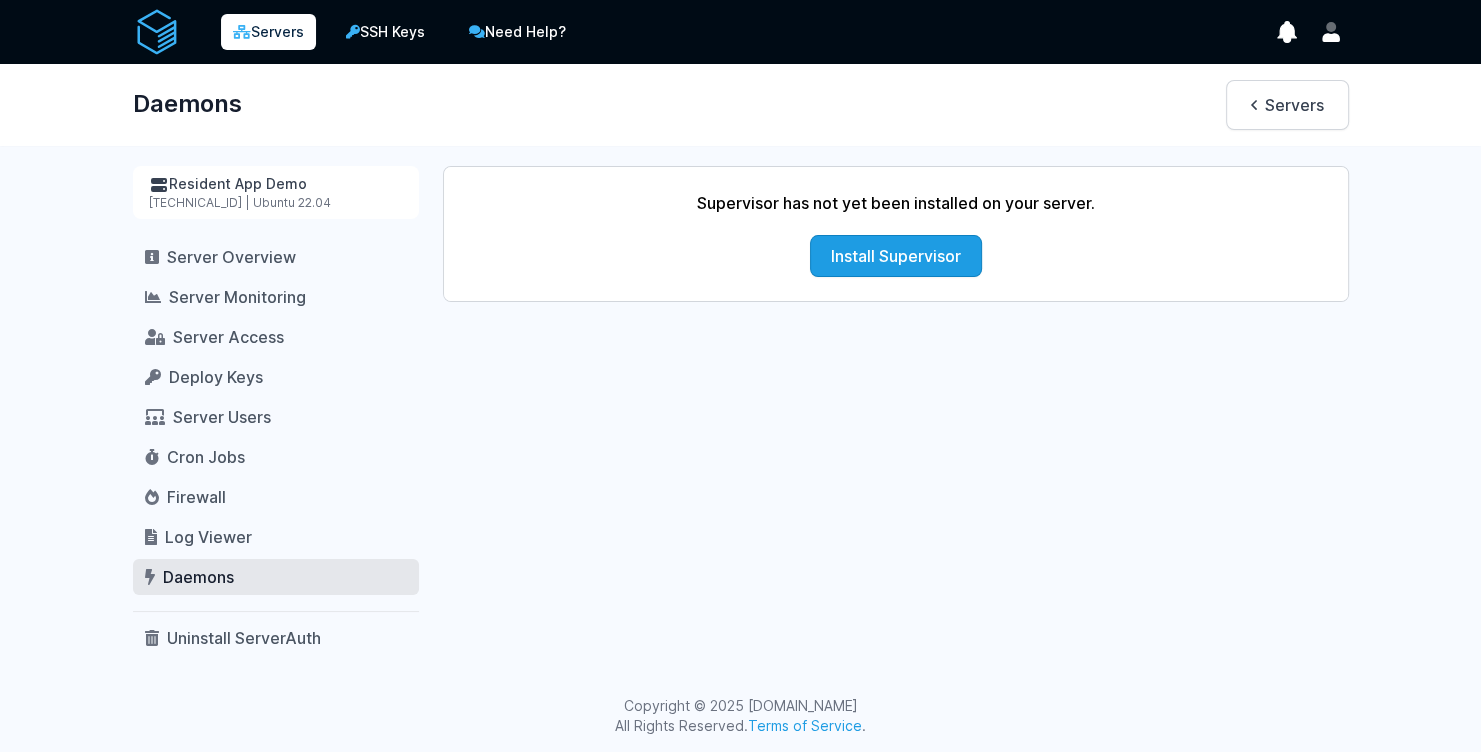 click at bounding box center (157, 32) 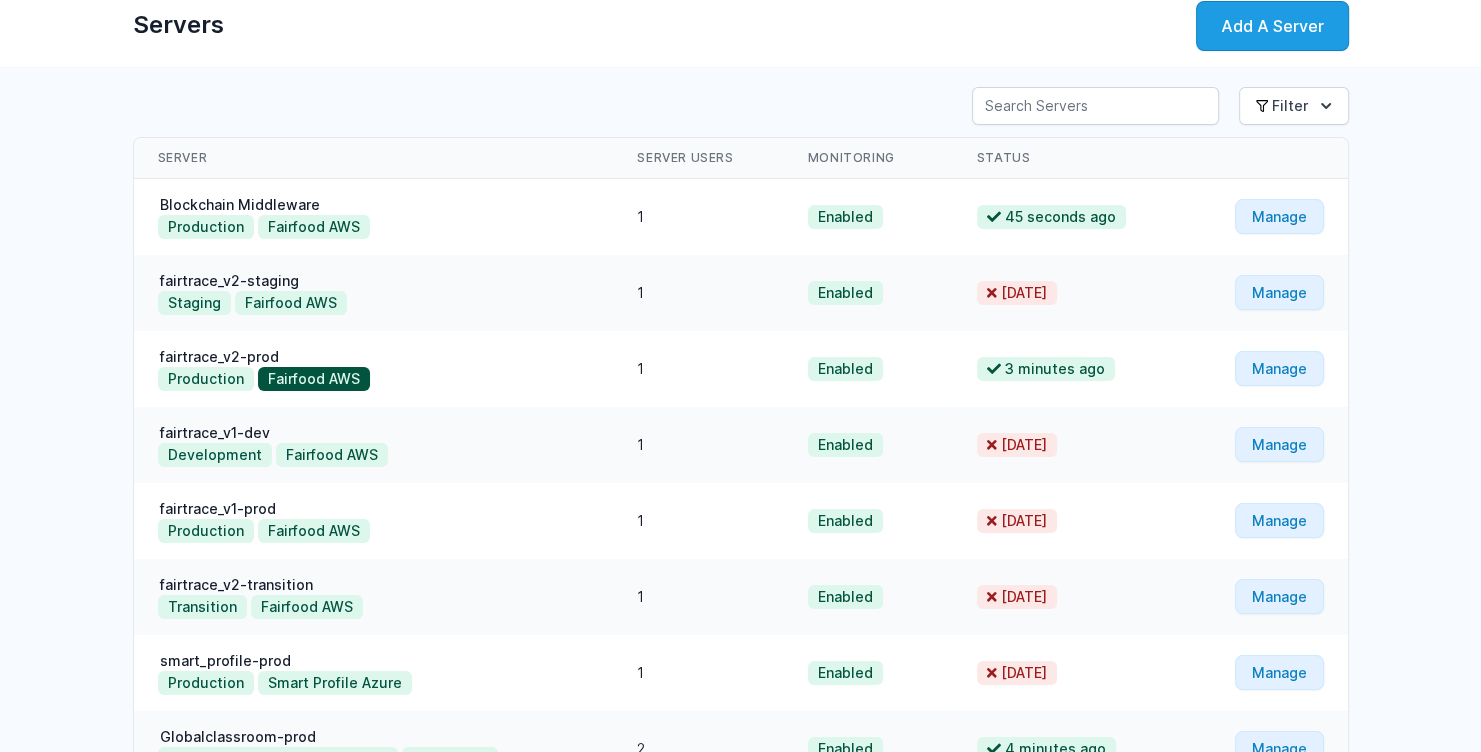 scroll, scrollTop: 403, scrollLeft: 0, axis: vertical 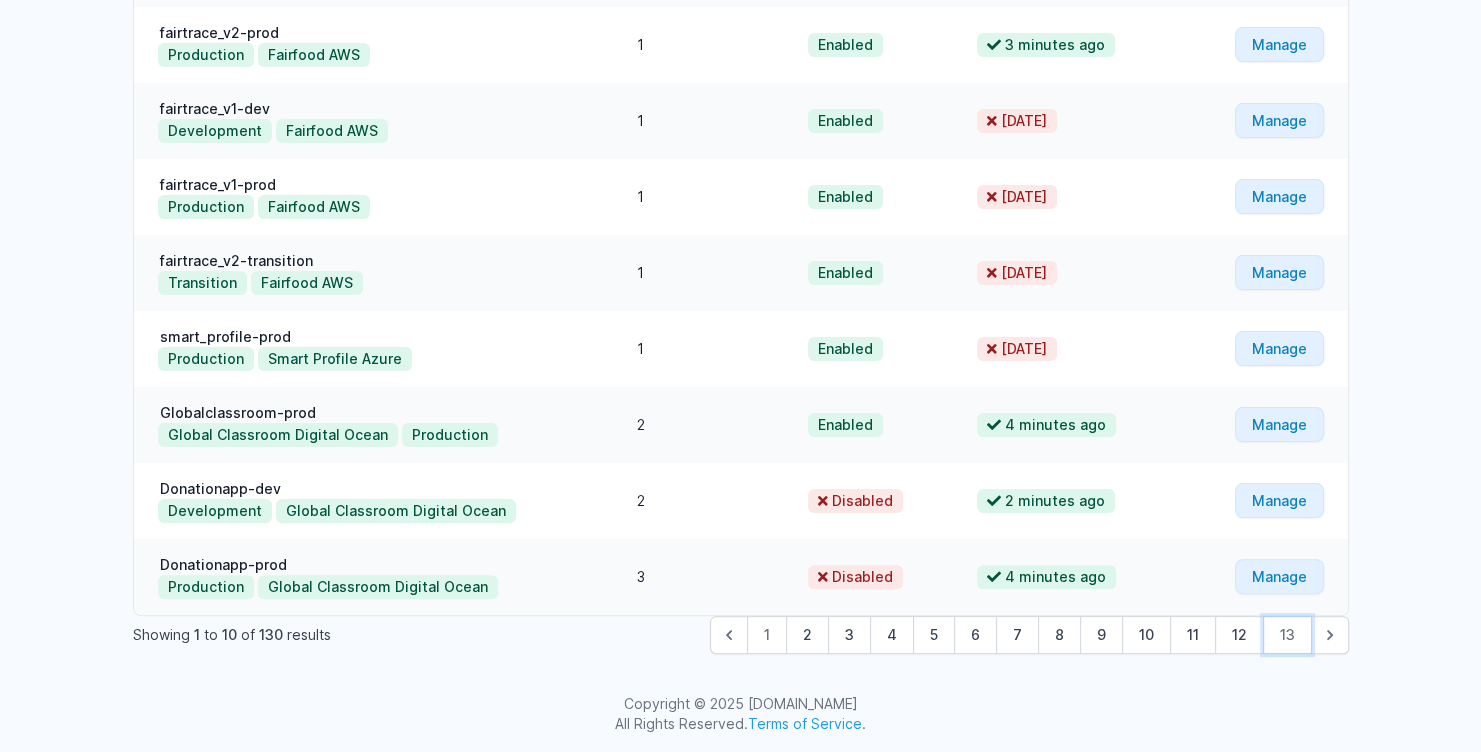 click on "13" at bounding box center [1287, 635] 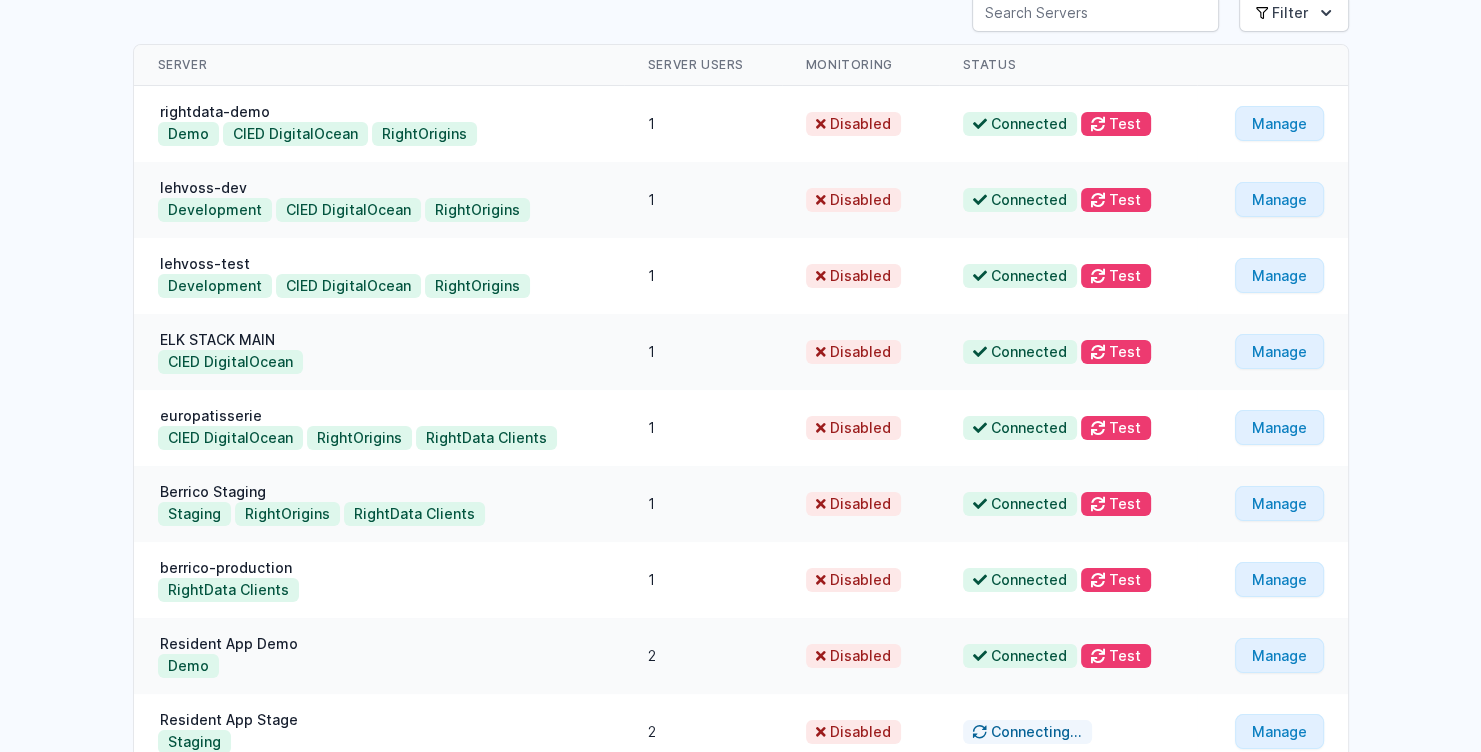 scroll, scrollTop: 403, scrollLeft: 0, axis: vertical 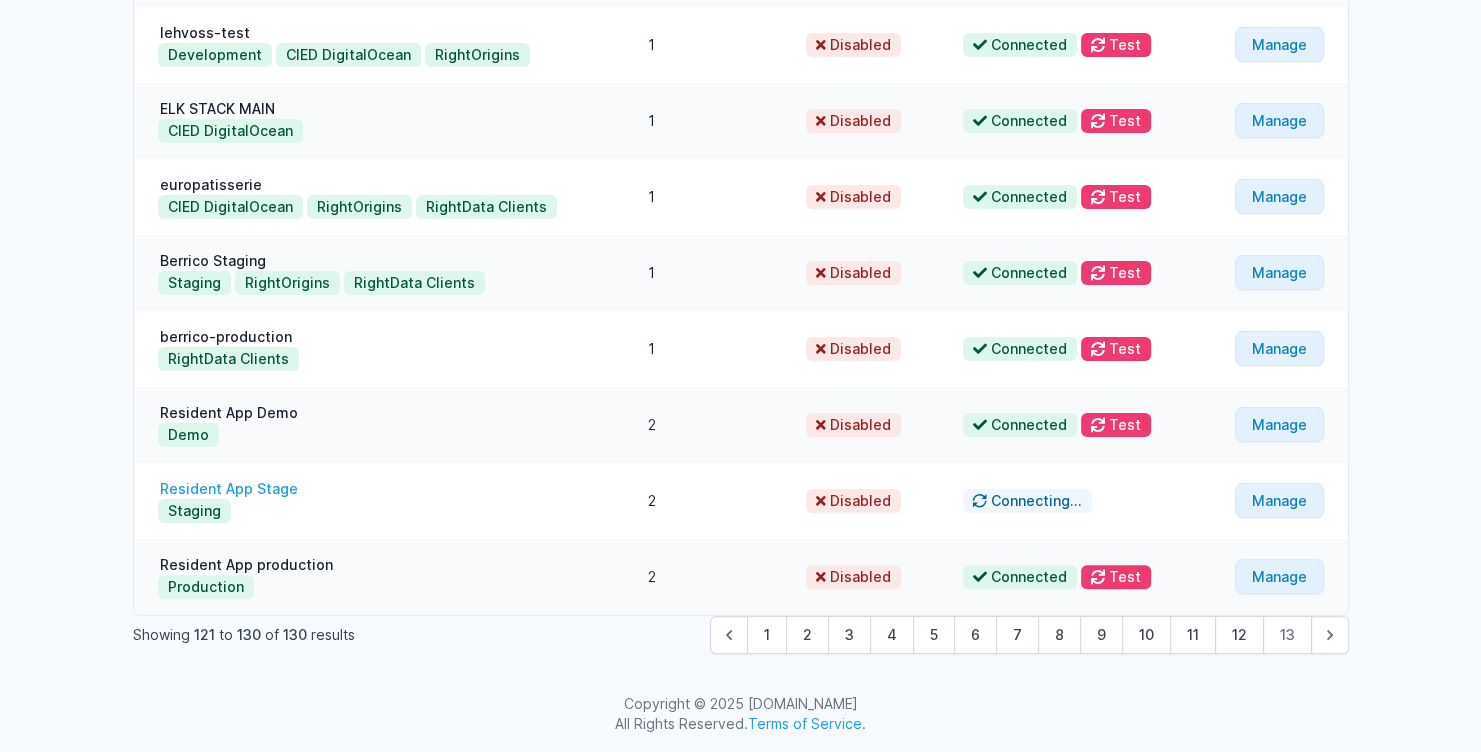 drag, startPoint x: 152, startPoint y: 491, endPoint x: 219, endPoint y: 485, distance: 67.26812 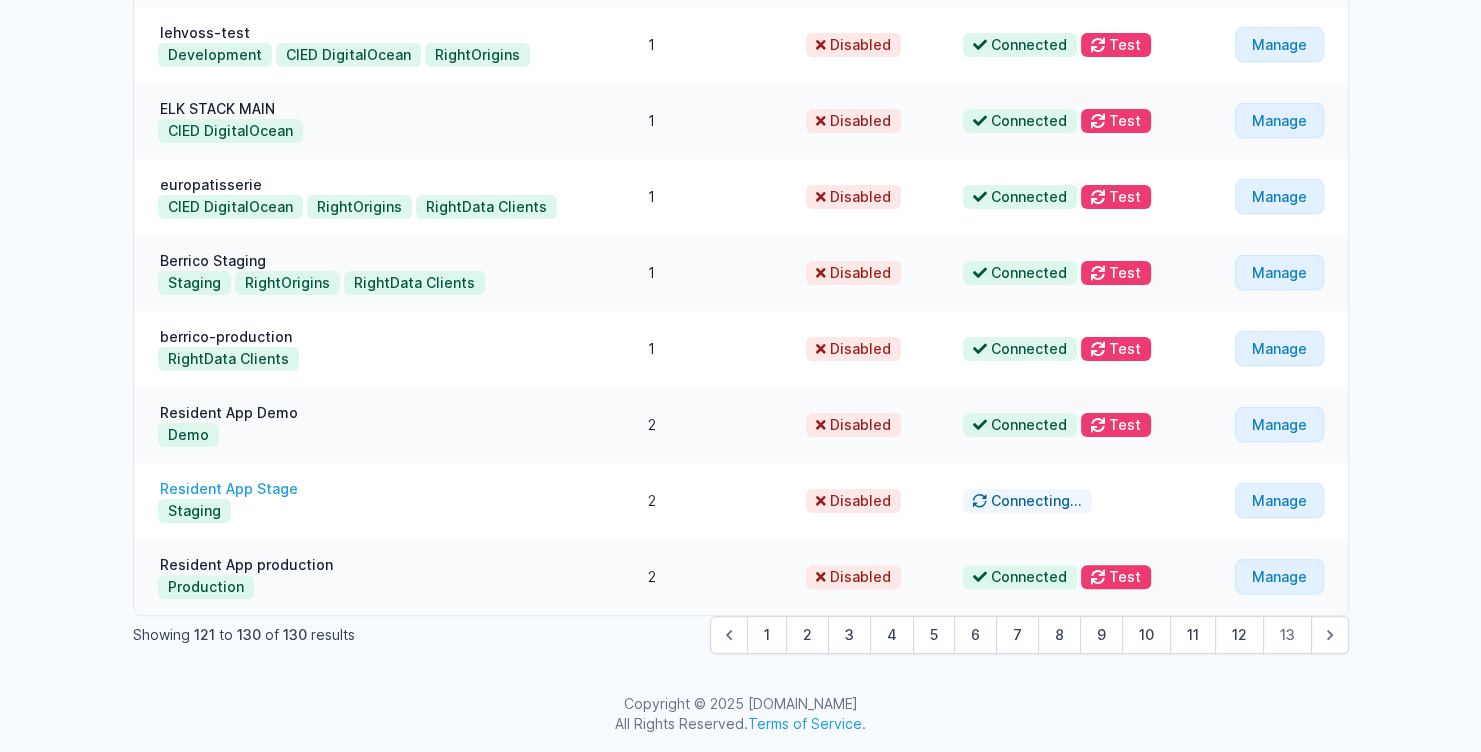 click on "Resident App Stage
Staging" at bounding box center (379, 501) 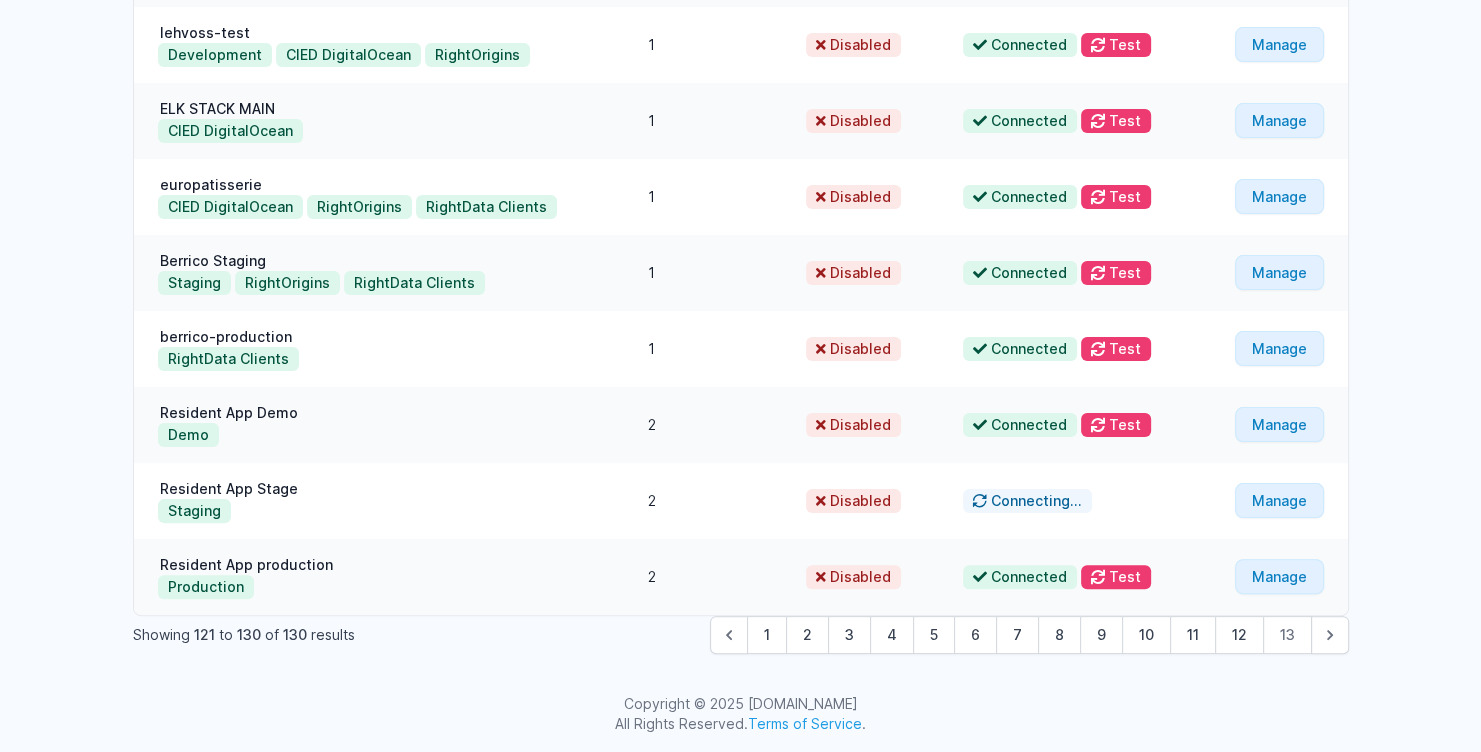 copy on "Resident" 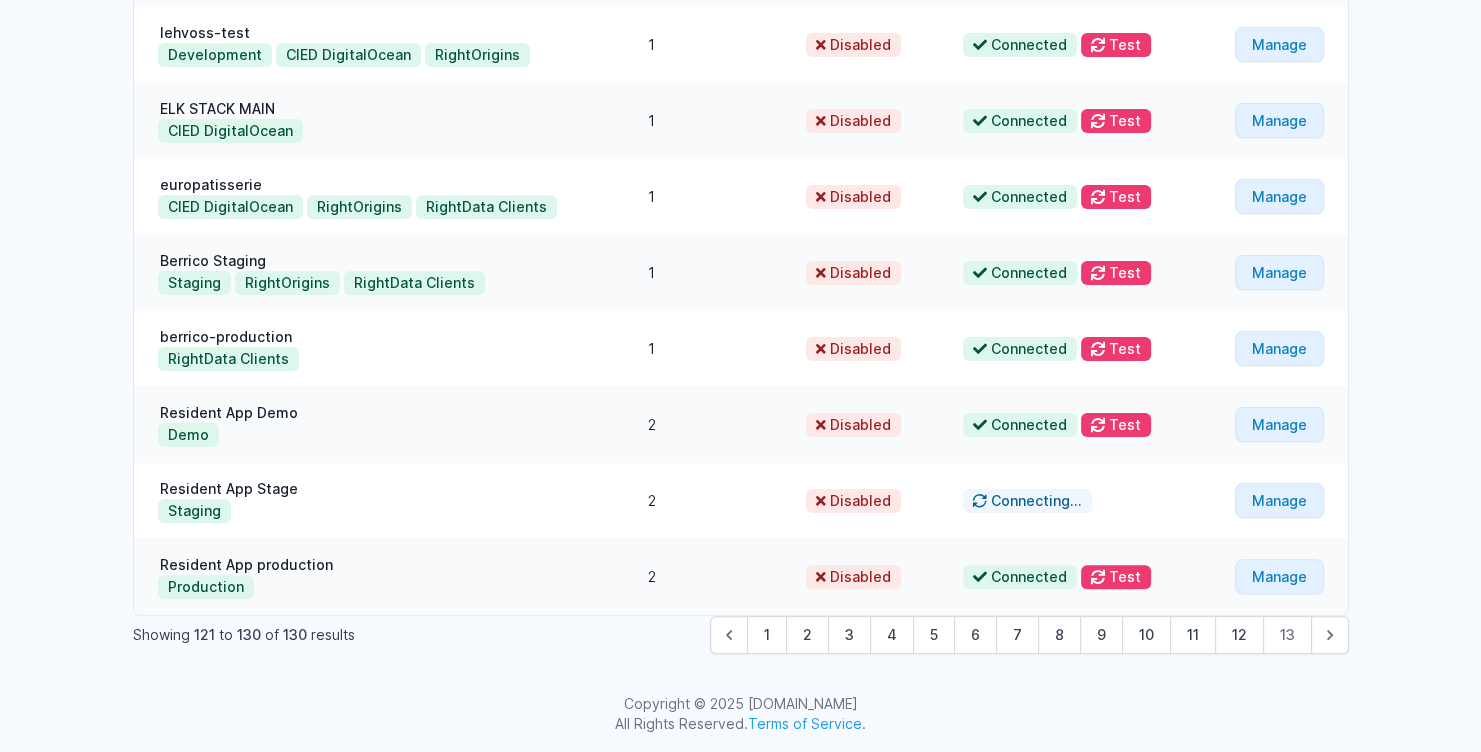 scroll, scrollTop: 0, scrollLeft: 0, axis: both 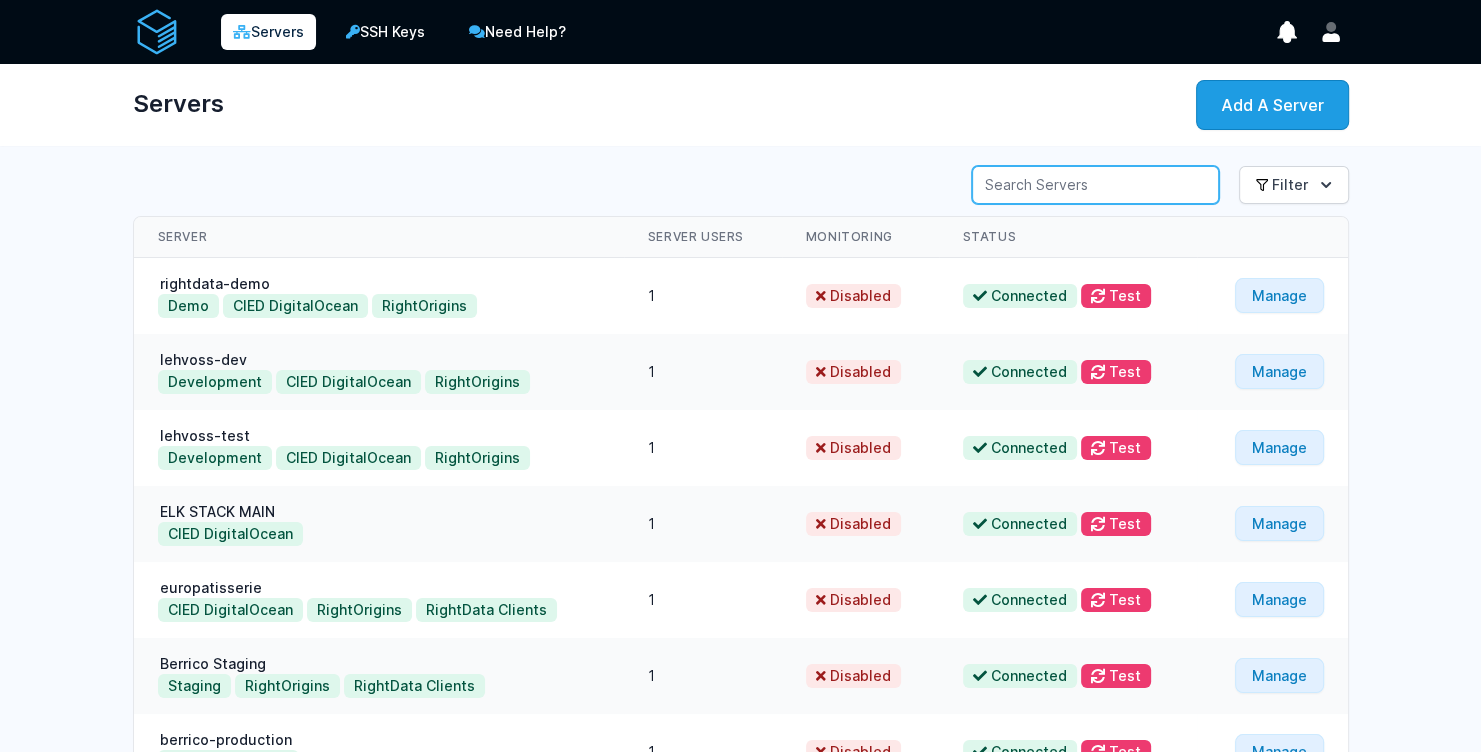 click on "Server Search" at bounding box center [1095, 185] 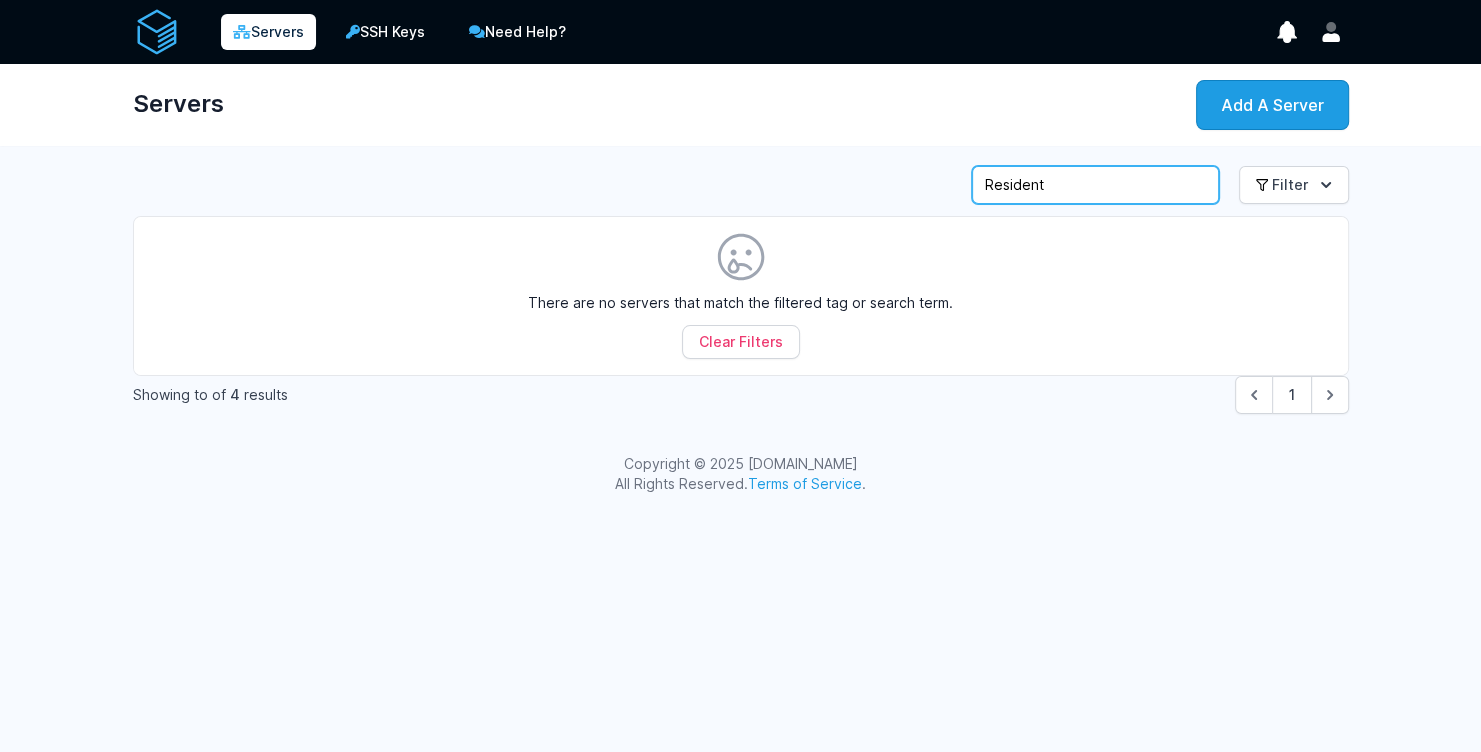 click on "Resident" at bounding box center [1095, 185] 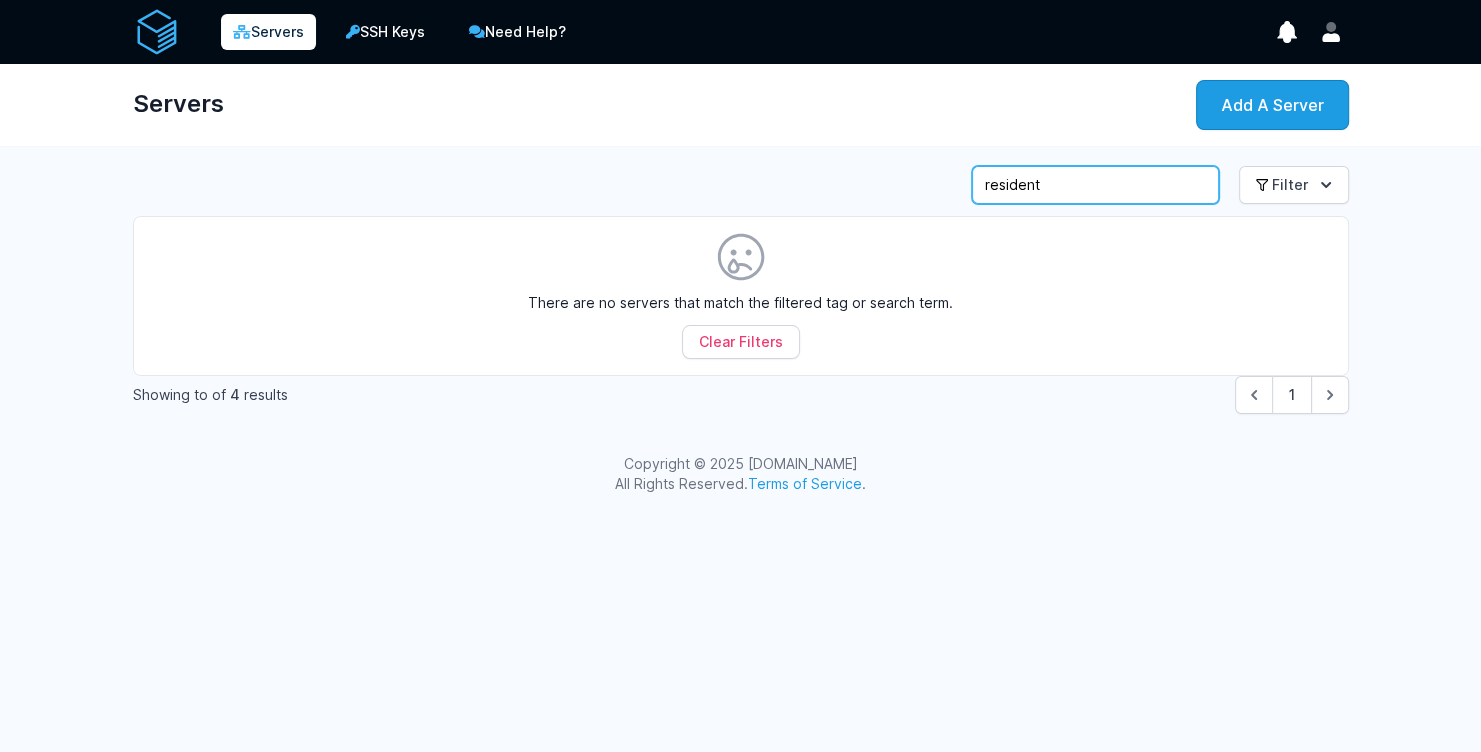 click on "resident" at bounding box center (1095, 185) 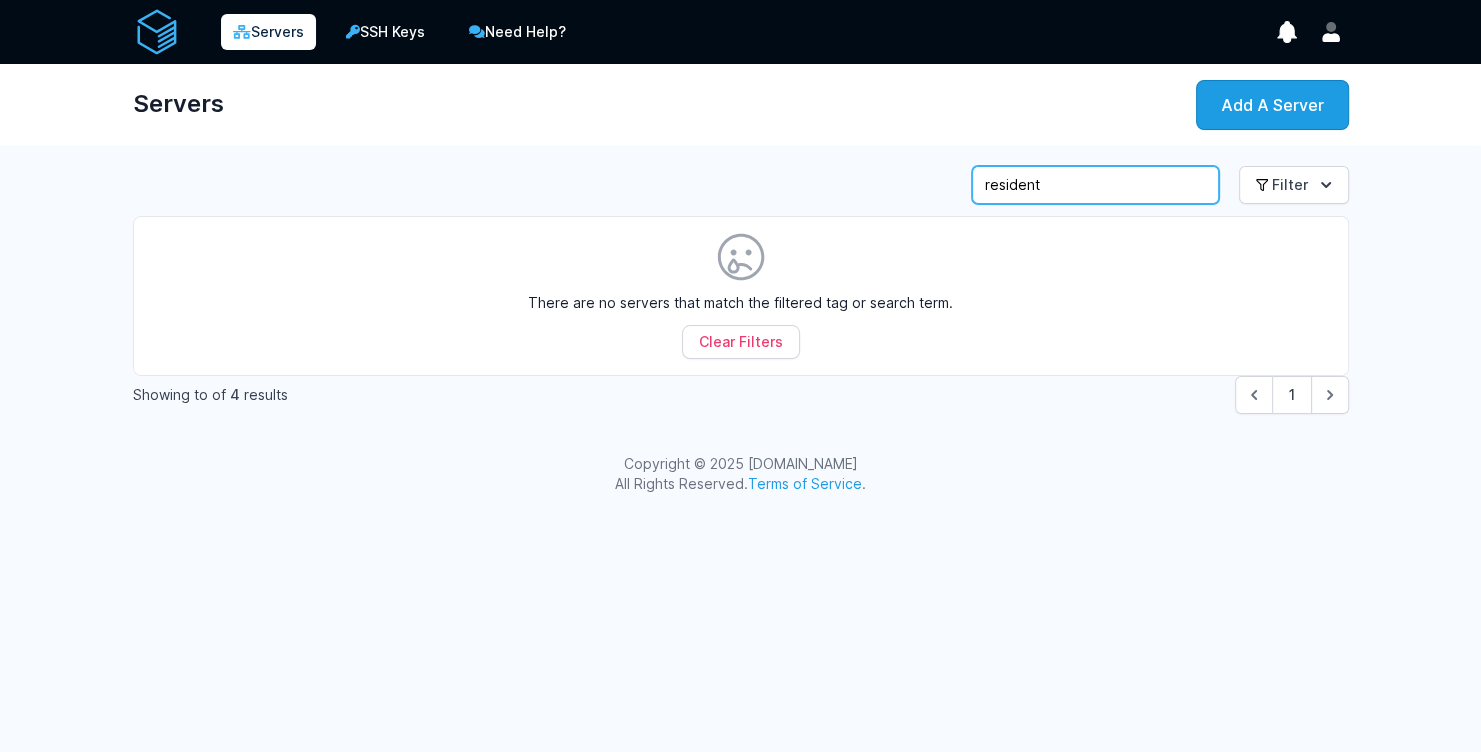 type on "r" 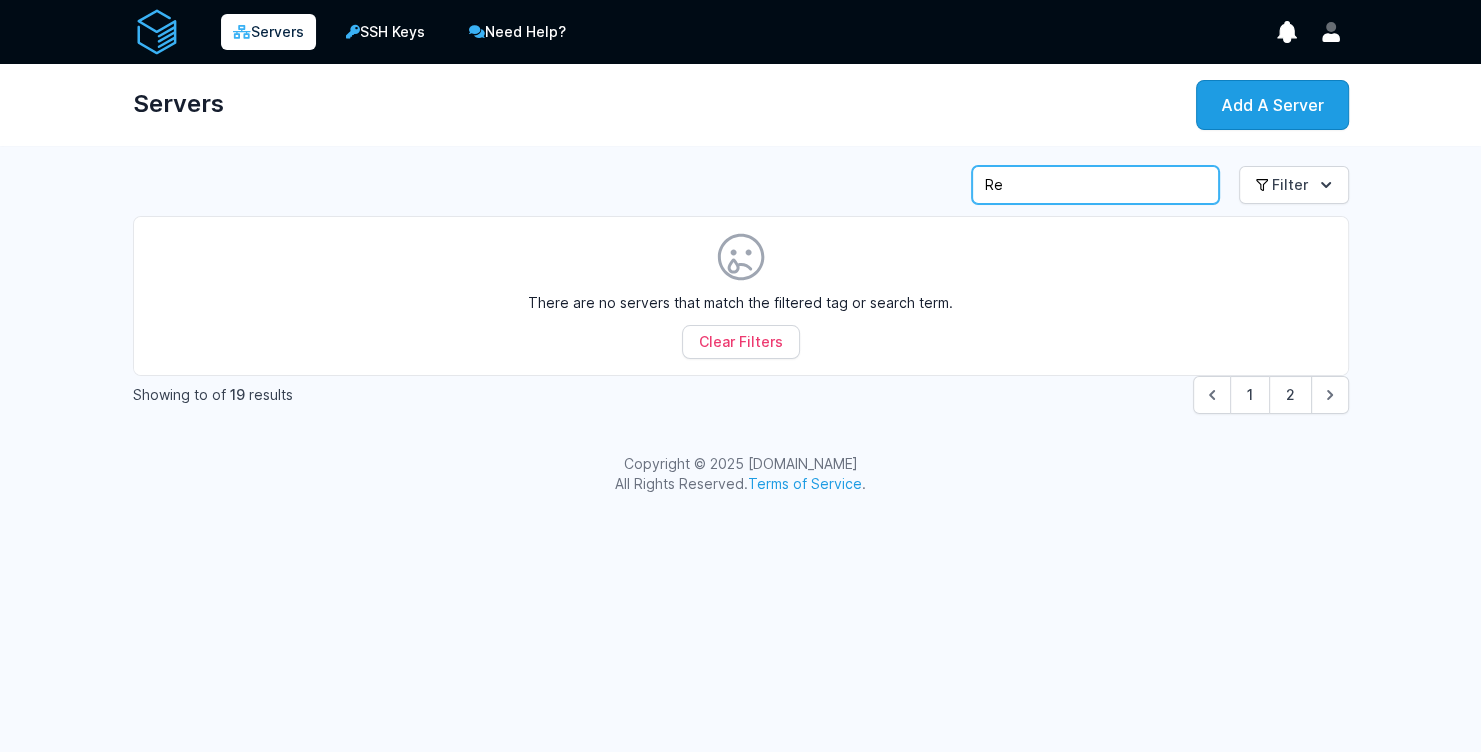 type on "Res" 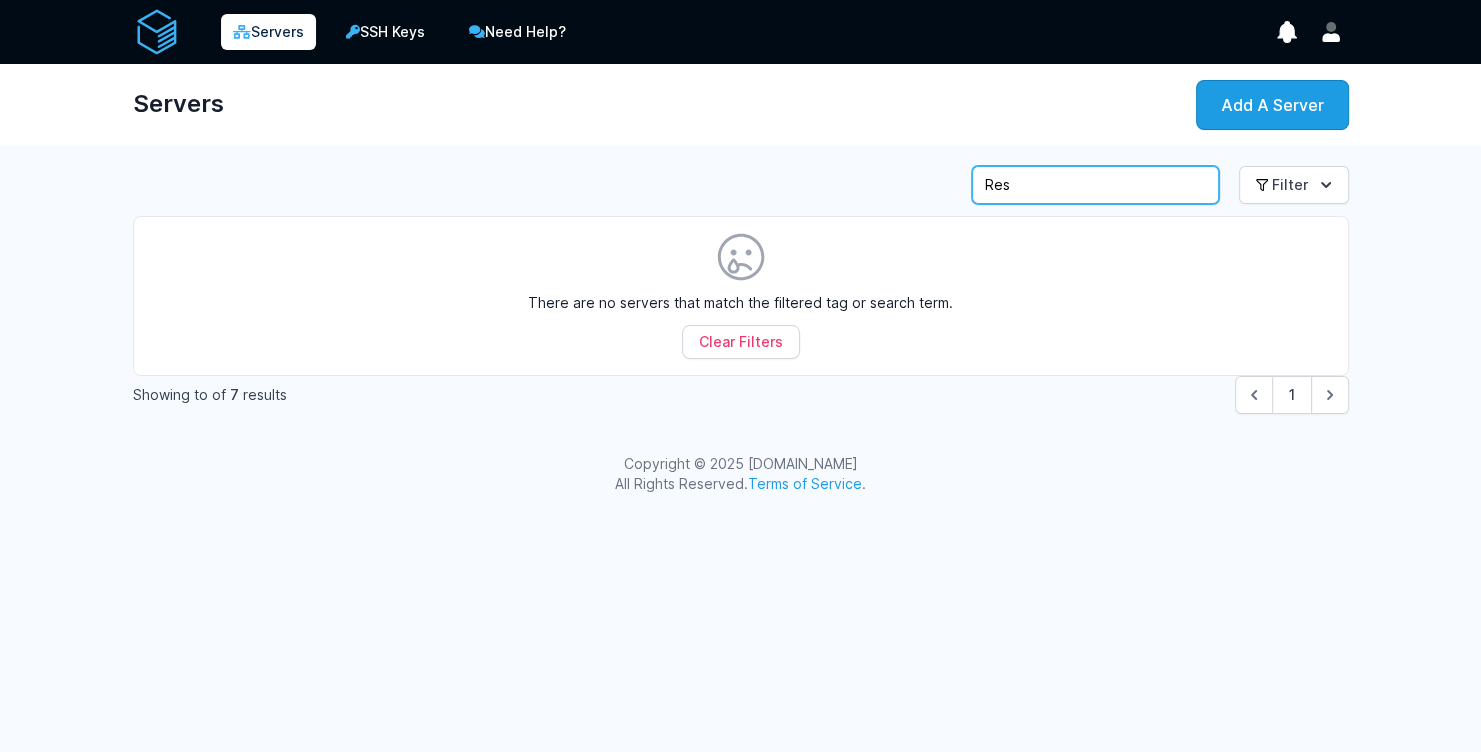 click on "Res" at bounding box center (1095, 185) 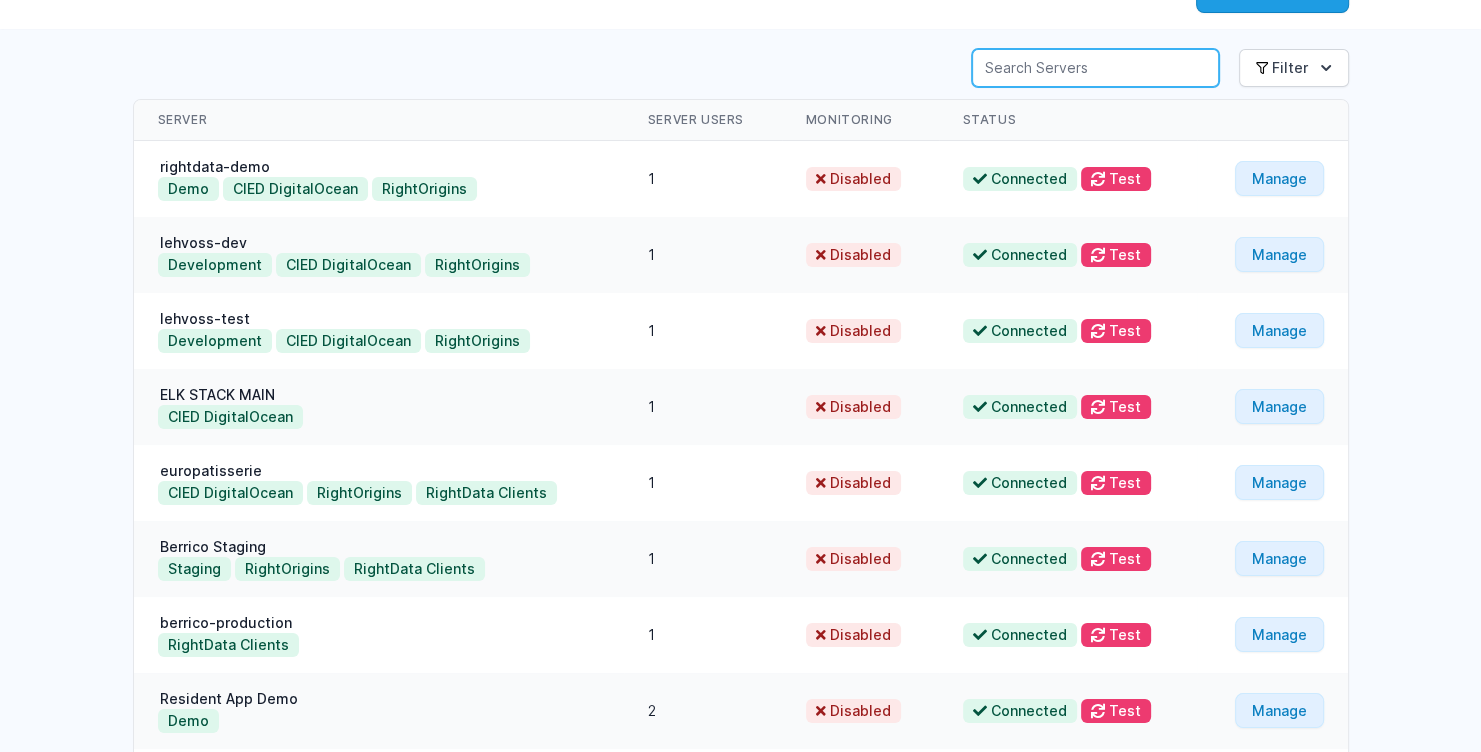 scroll, scrollTop: 403, scrollLeft: 0, axis: vertical 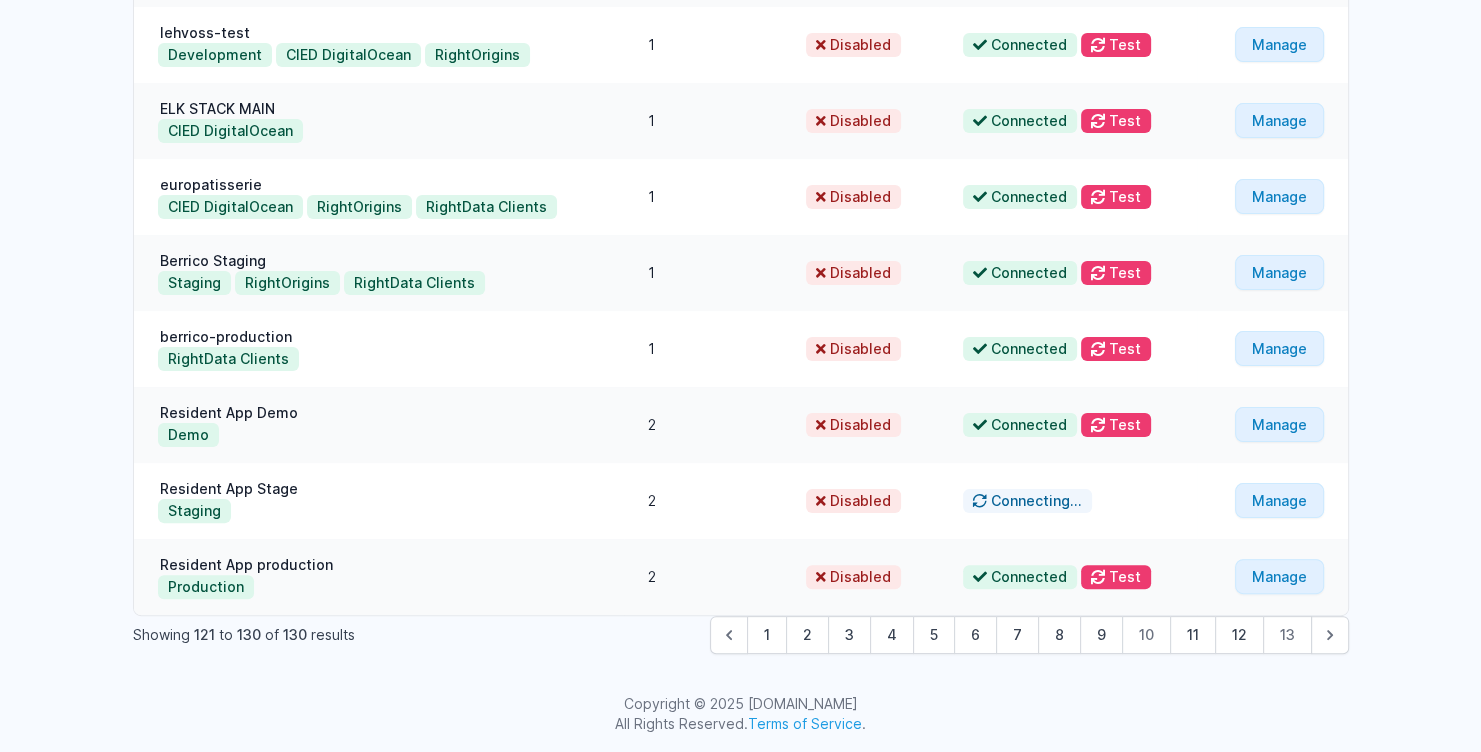 type 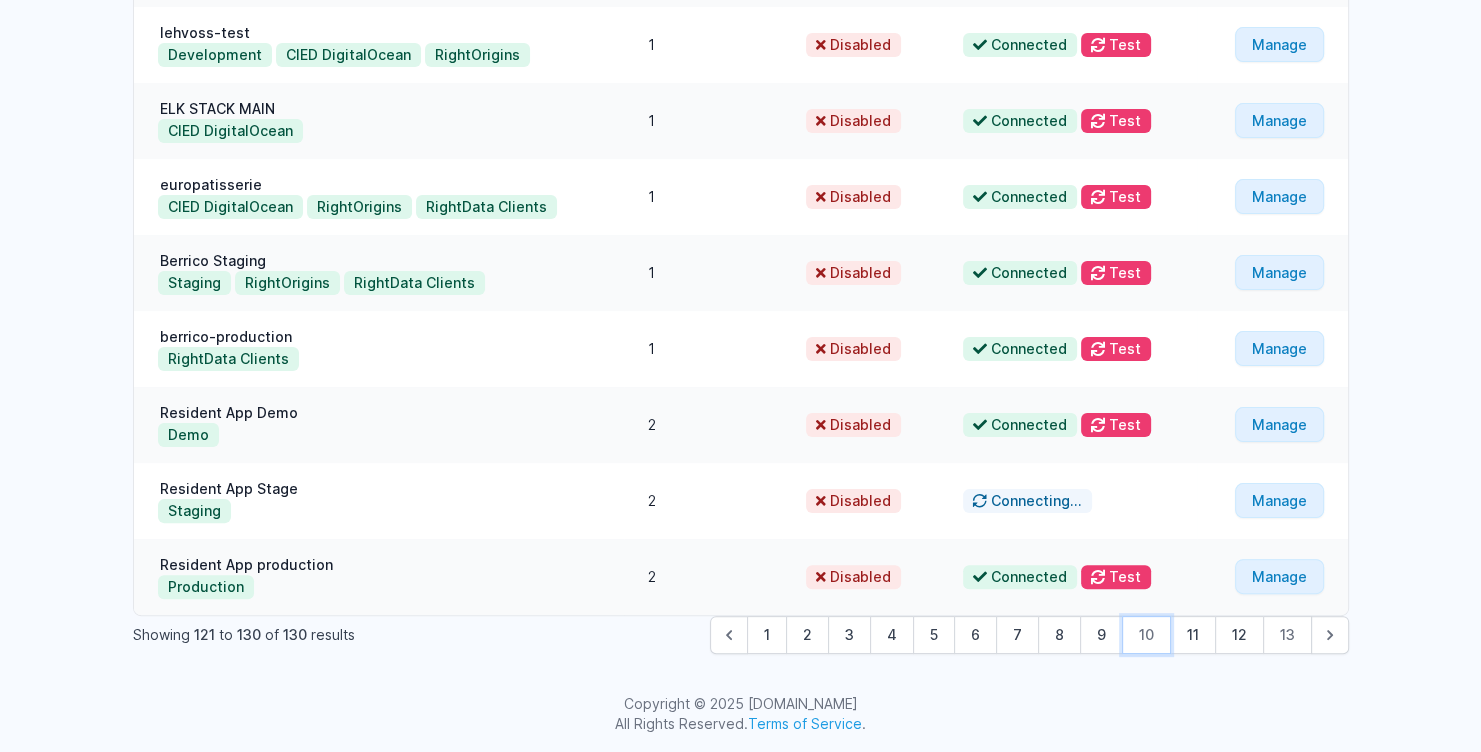 click on "10" at bounding box center [1146, 635] 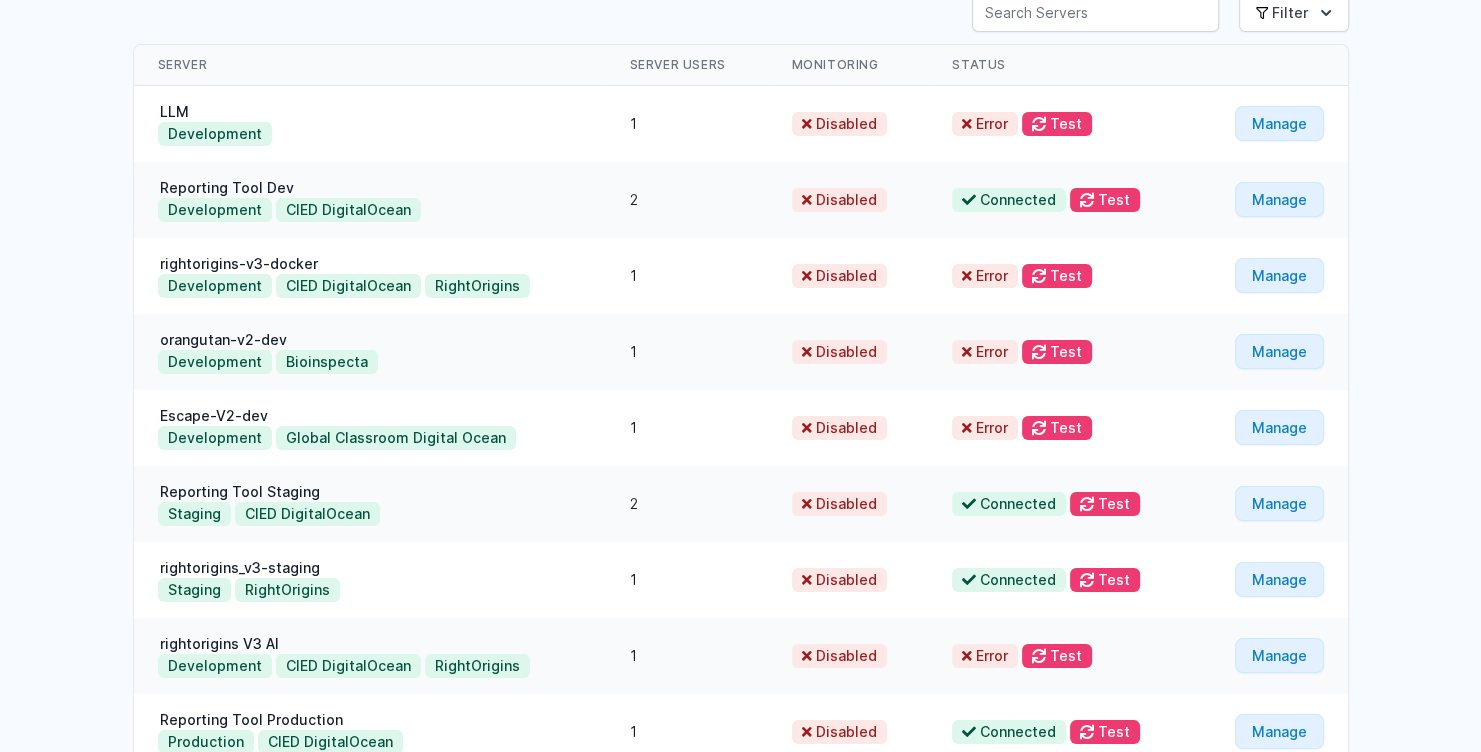 scroll, scrollTop: 403, scrollLeft: 0, axis: vertical 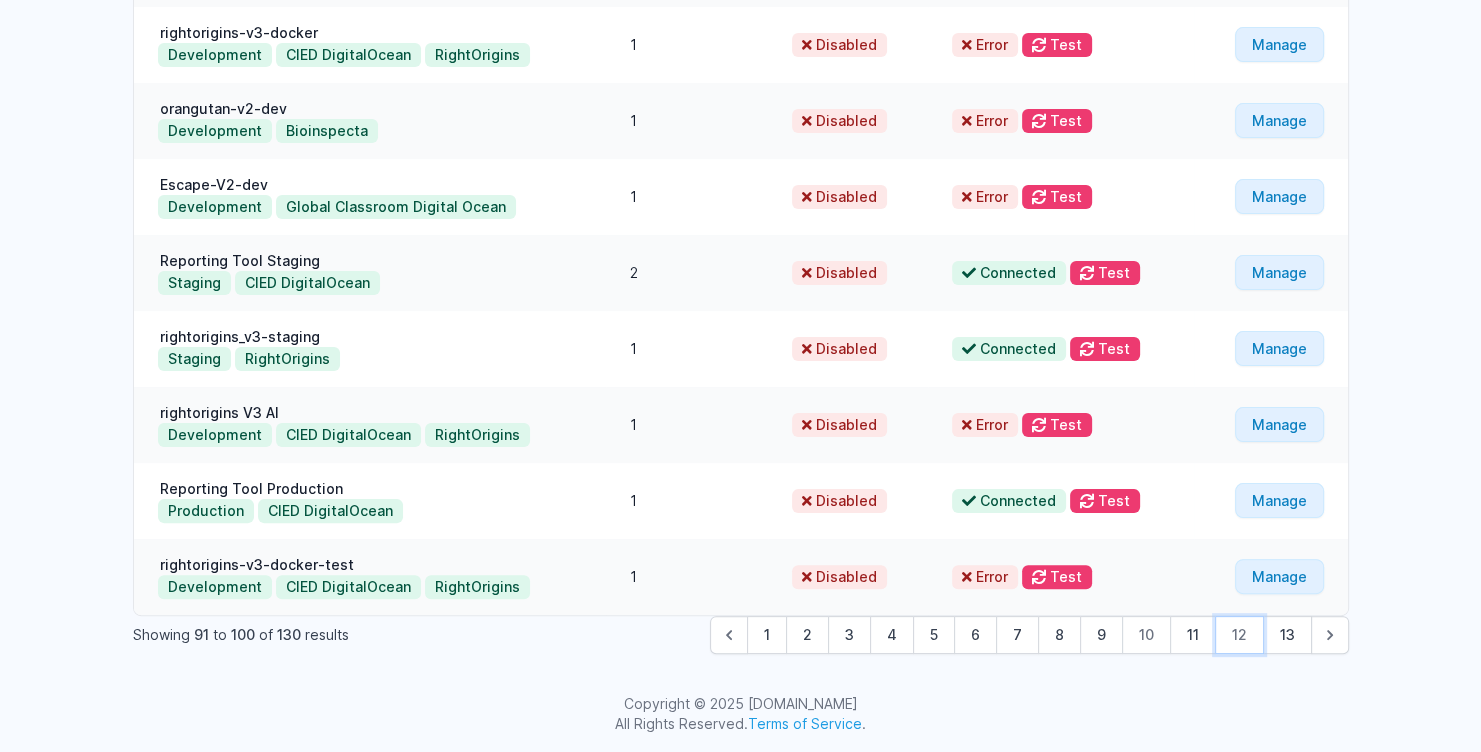click on "12" at bounding box center [1239, 635] 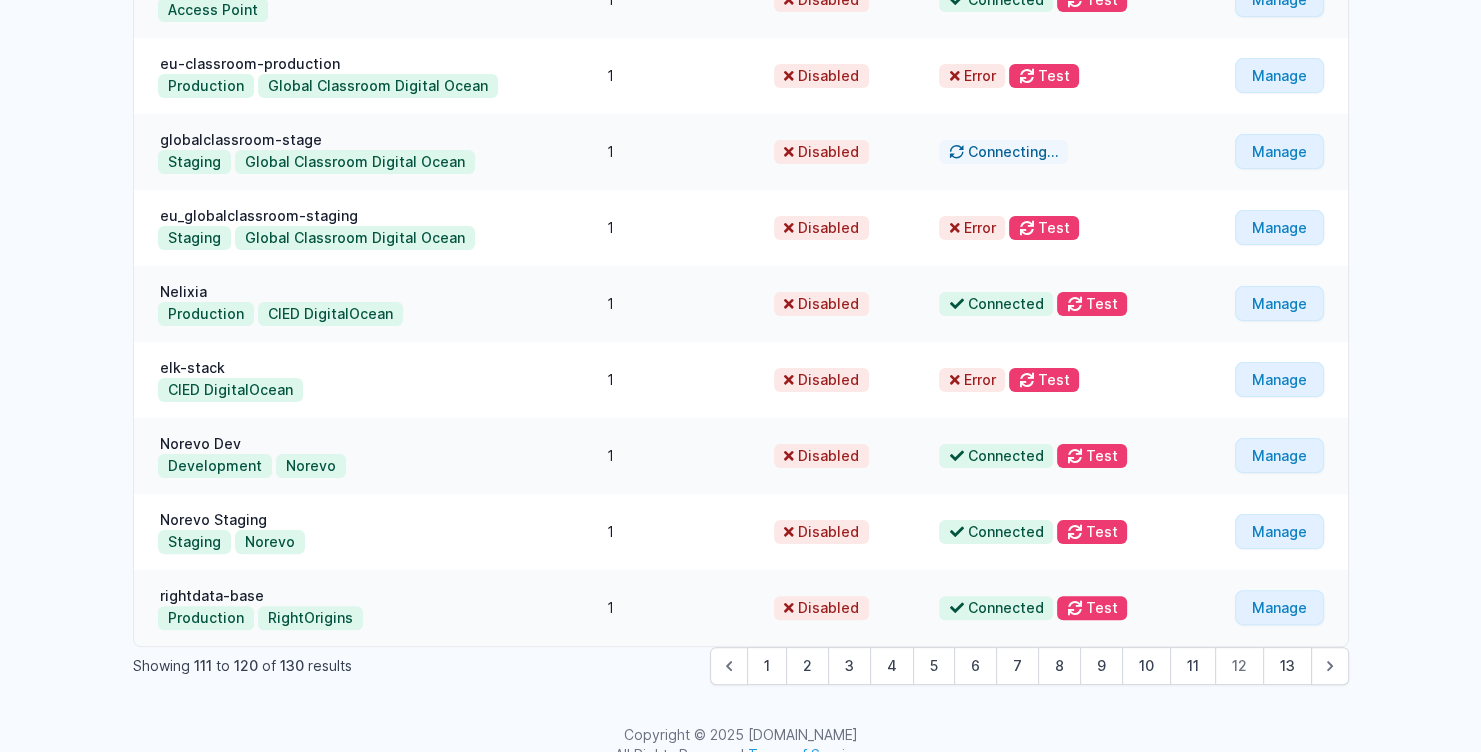 scroll, scrollTop: 403, scrollLeft: 0, axis: vertical 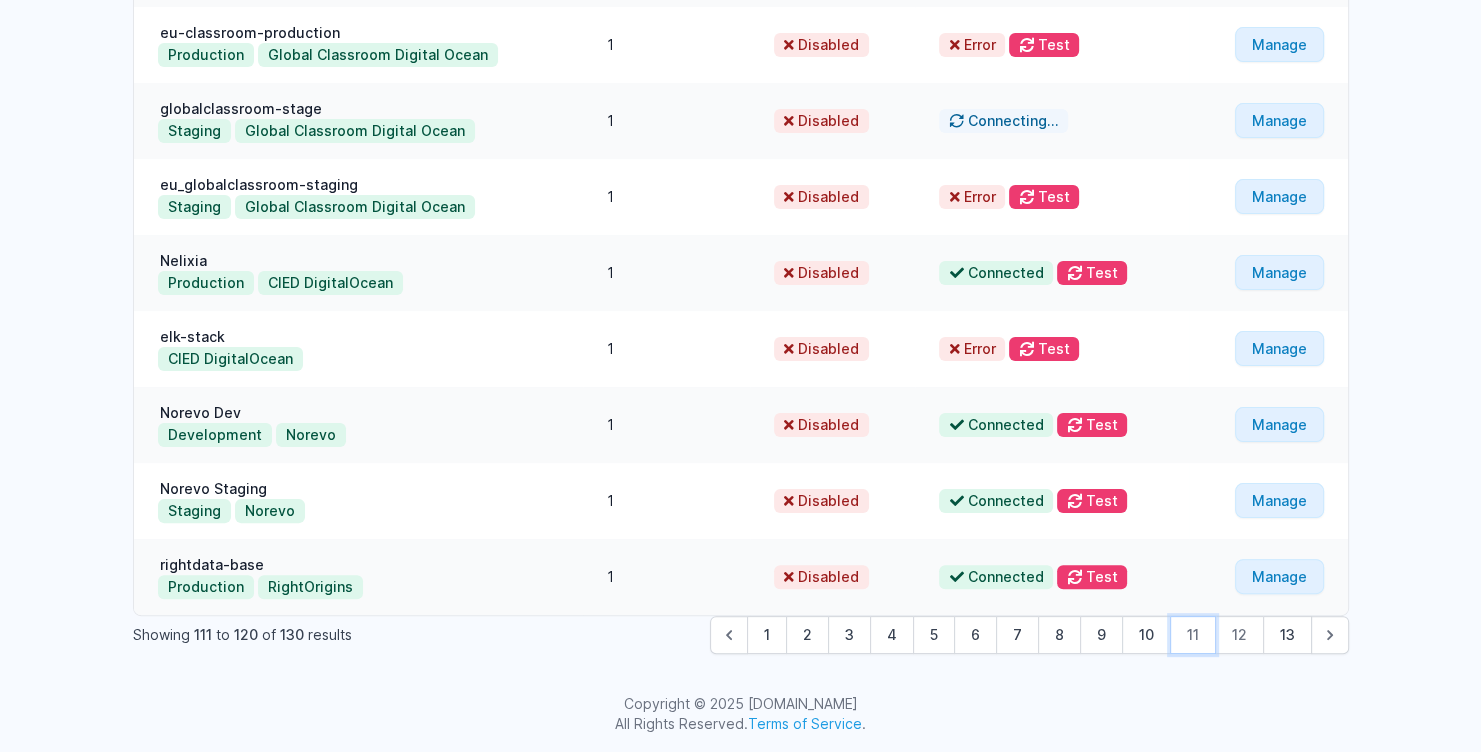 click on "11" at bounding box center (1193, 635) 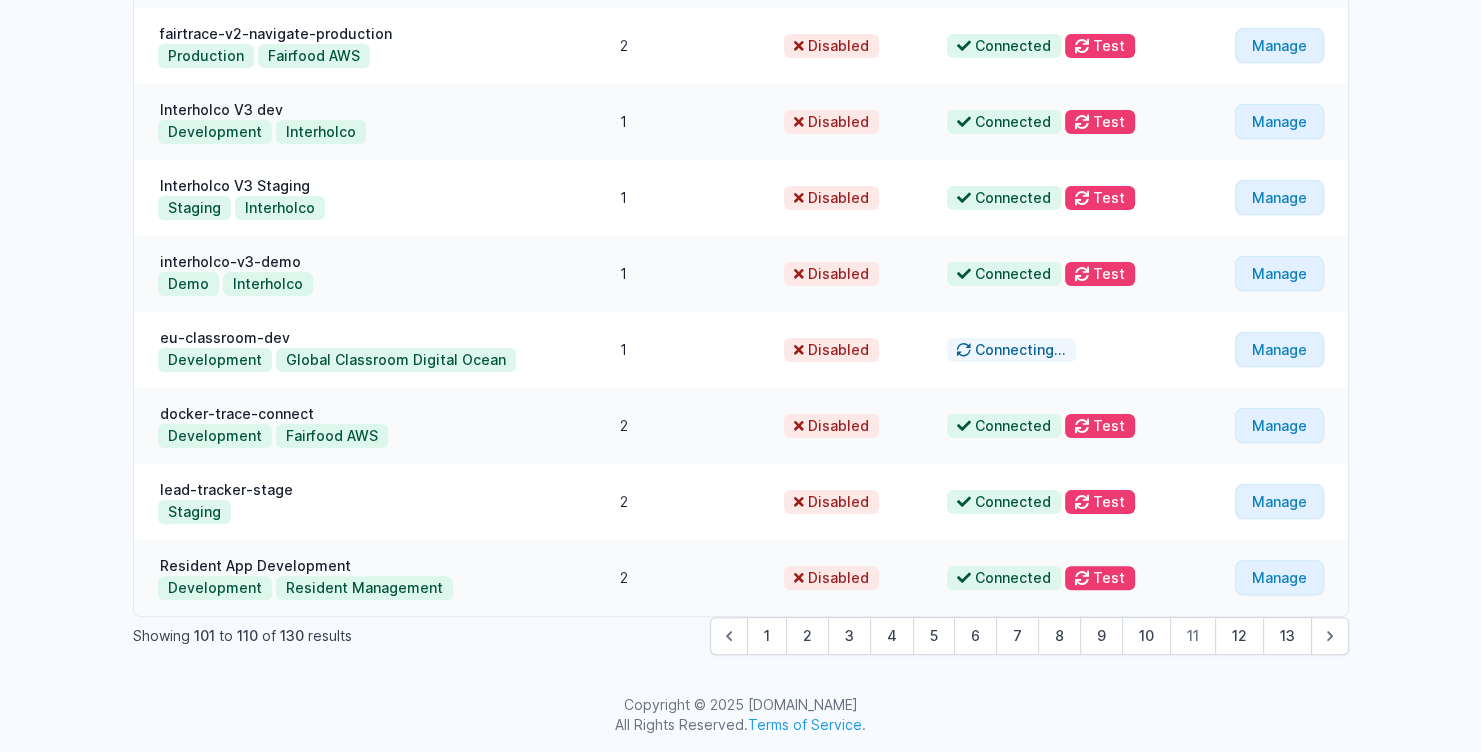 scroll, scrollTop: 403, scrollLeft: 0, axis: vertical 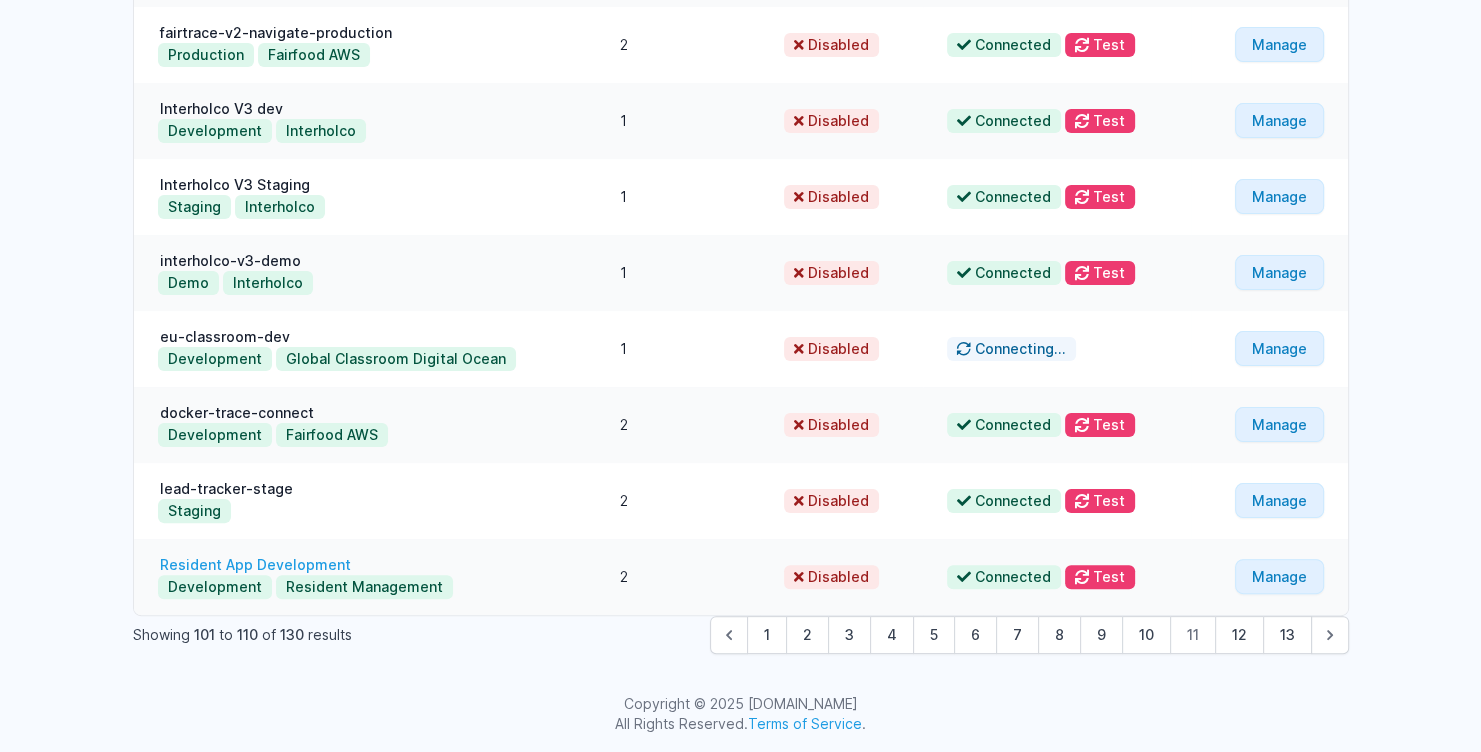click on "Resident App Development" at bounding box center [255, 564] 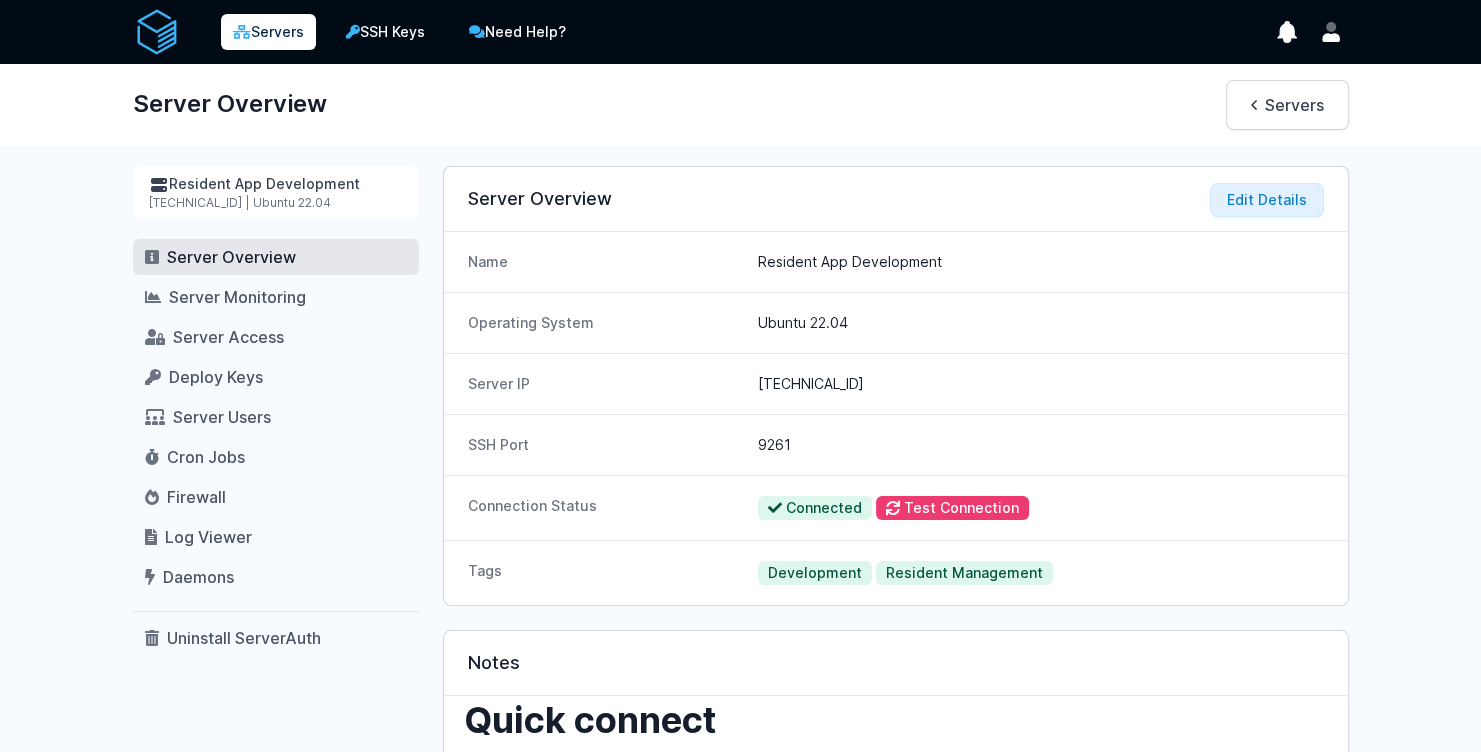 scroll, scrollTop: 380, scrollLeft: 0, axis: vertical 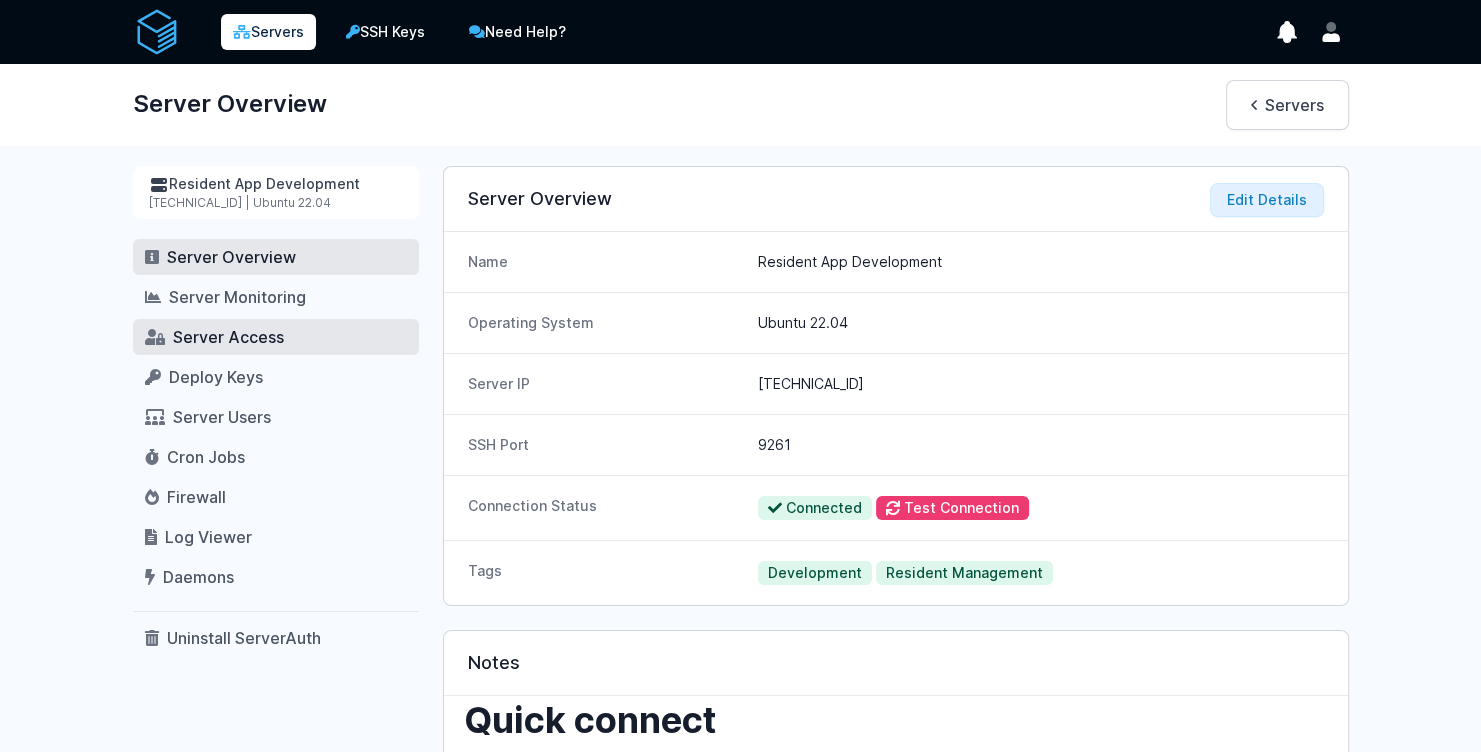 click on "Server Access" at bounding box center (228, 337) 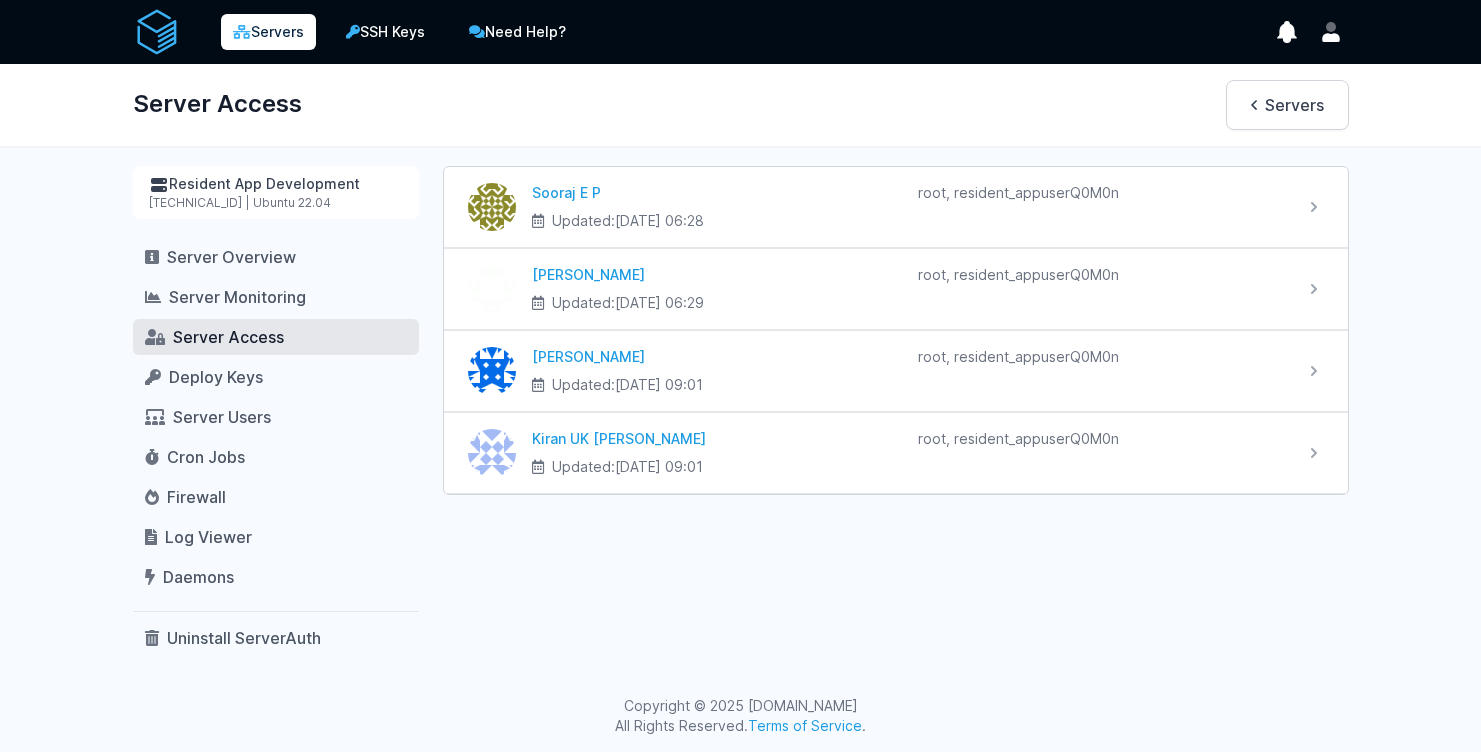 scroll, scrollTop: 0, scrollLeft: 0, axis: both 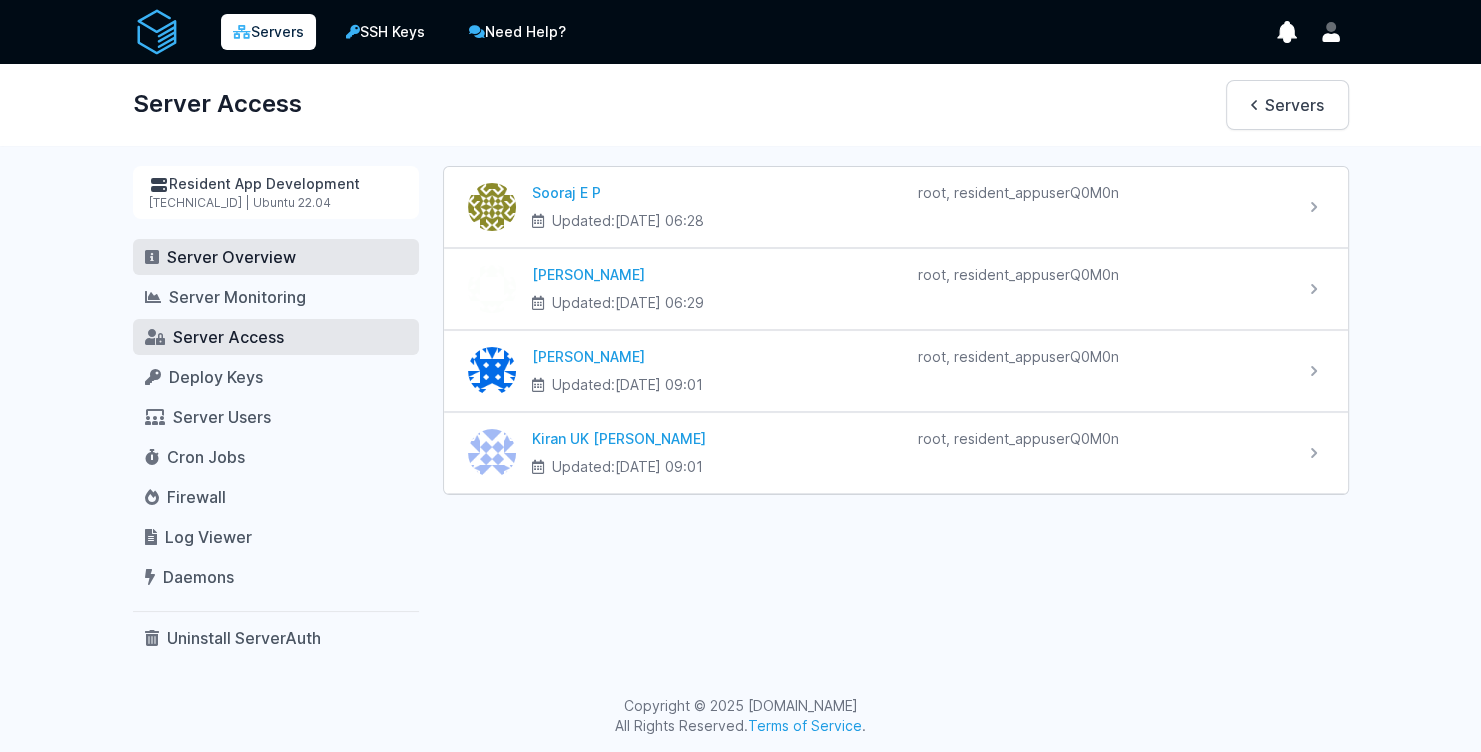 click on "Server Overview" at bounding box center [231, 257] 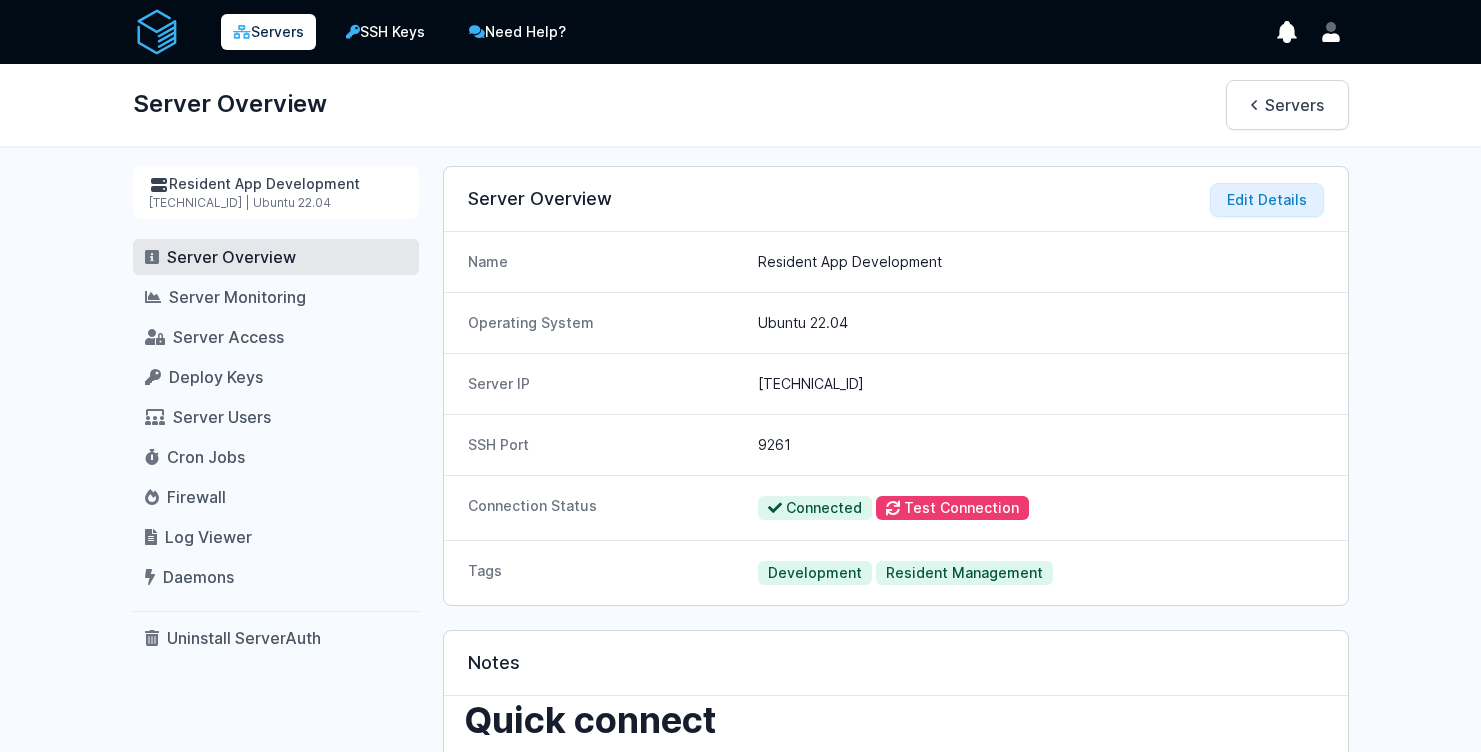 scroll, scrollTop: 380, scrollLeft: 0, axis: vertical 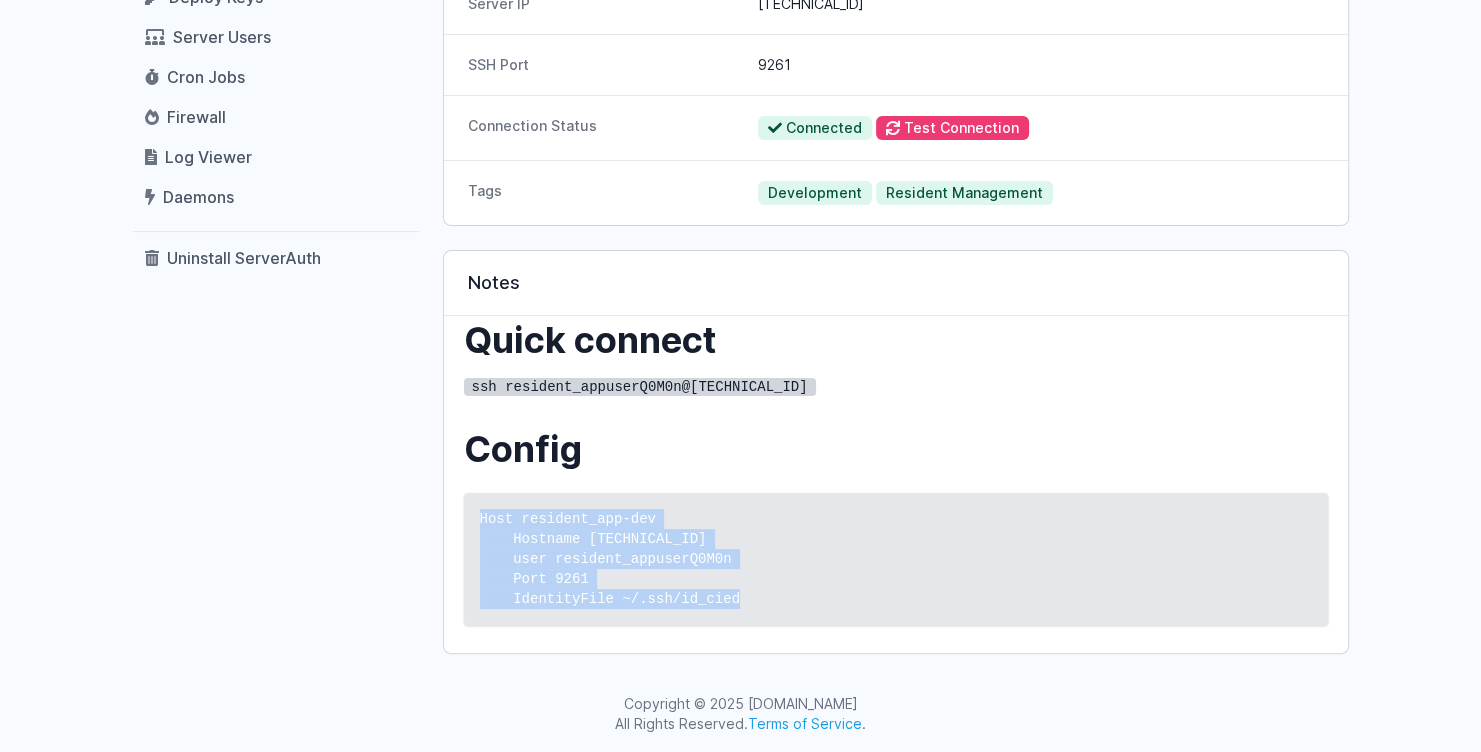 drag, startPoint x: 768, startPoint y: 618, endPoint x: 473, endPoint y: 504, distance: 316.26096 